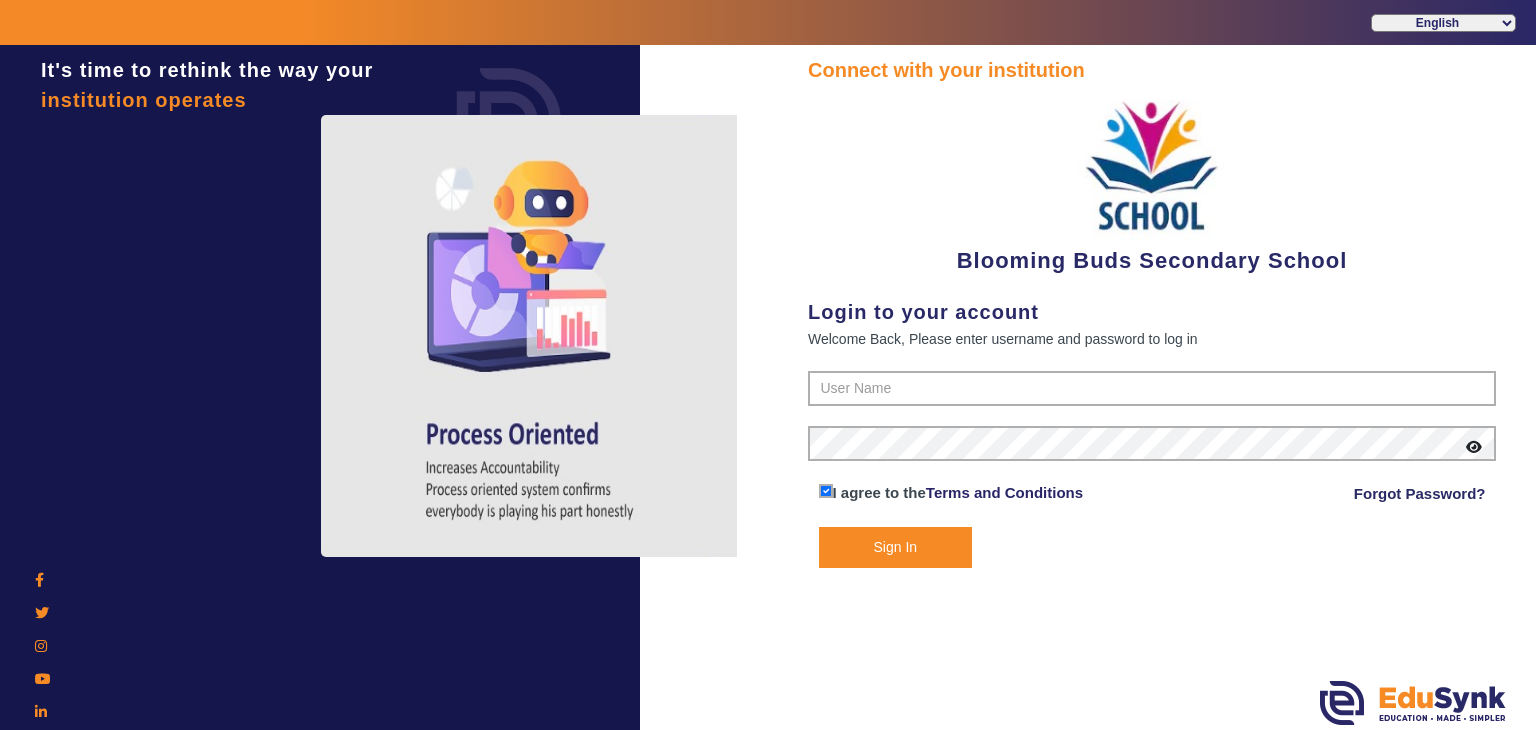 scroll, scrollTop: 0, scrollLeft: 0, axis: both 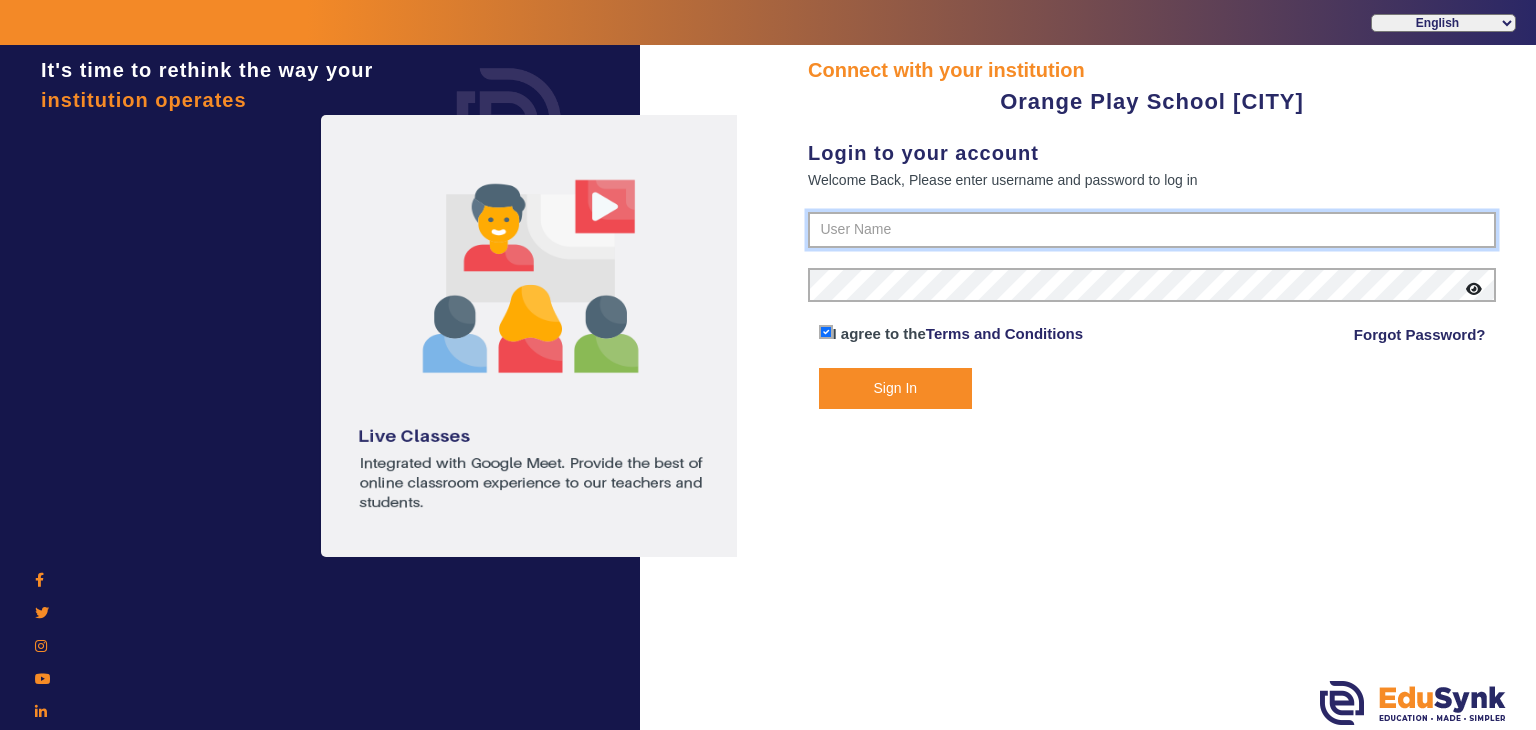 type on "9829214768" 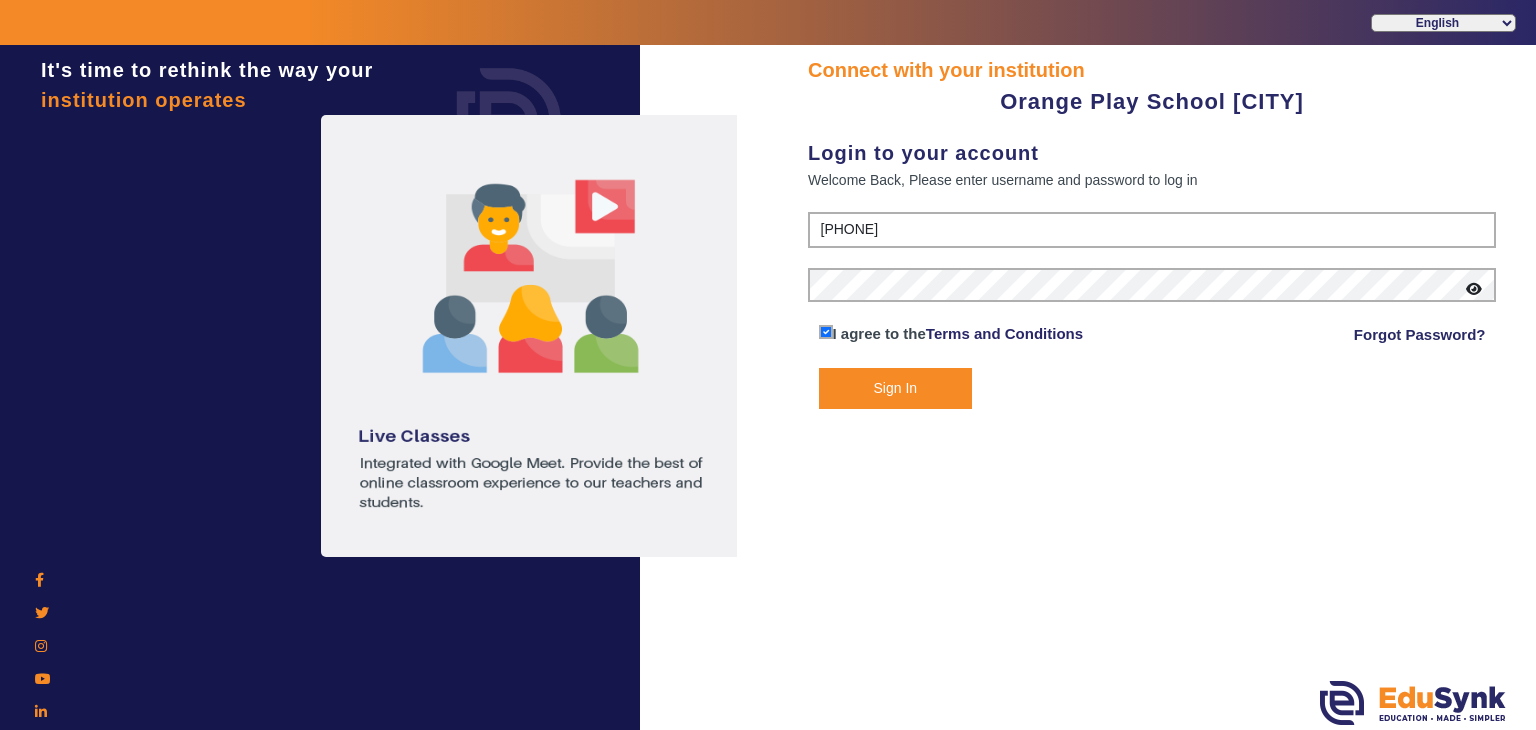 click 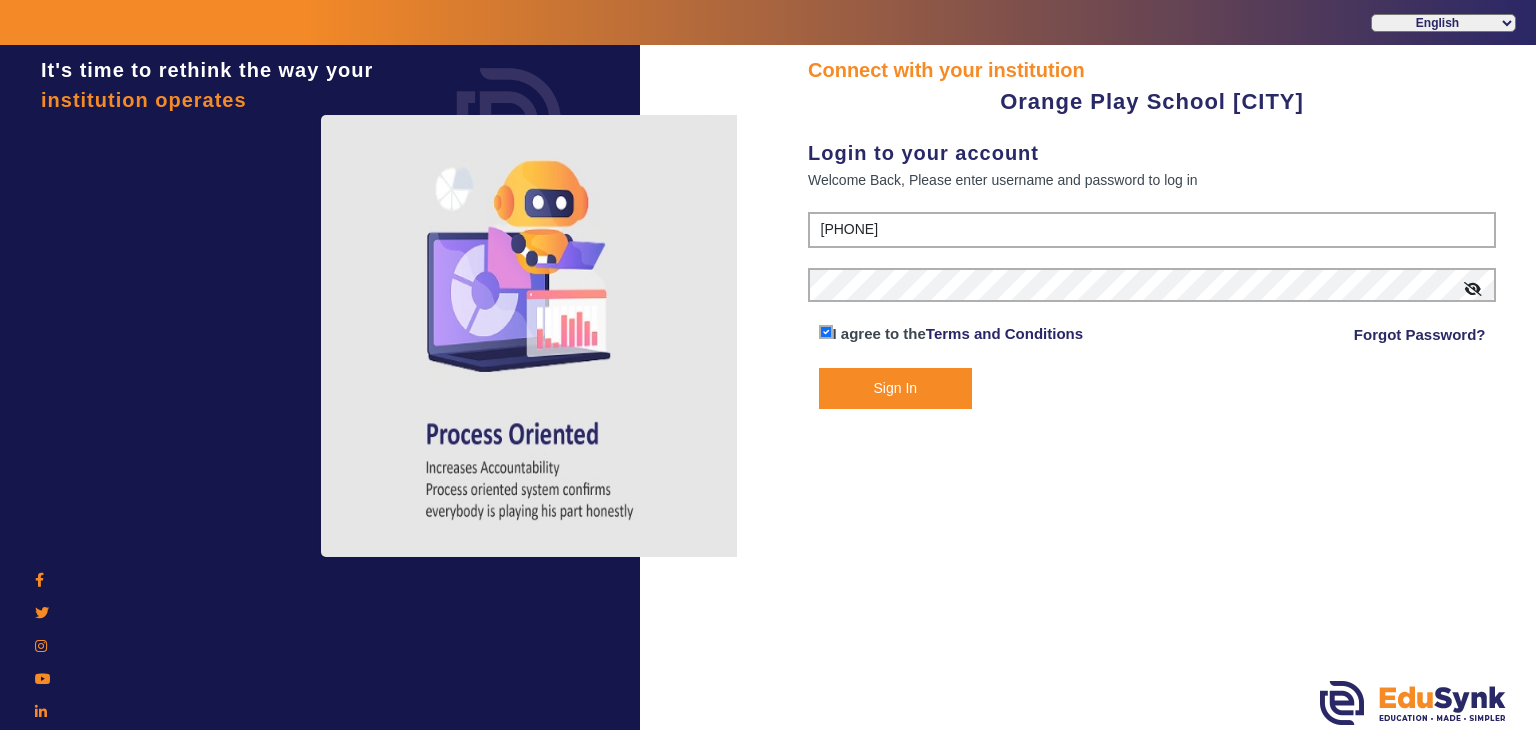 click on "Sign In" 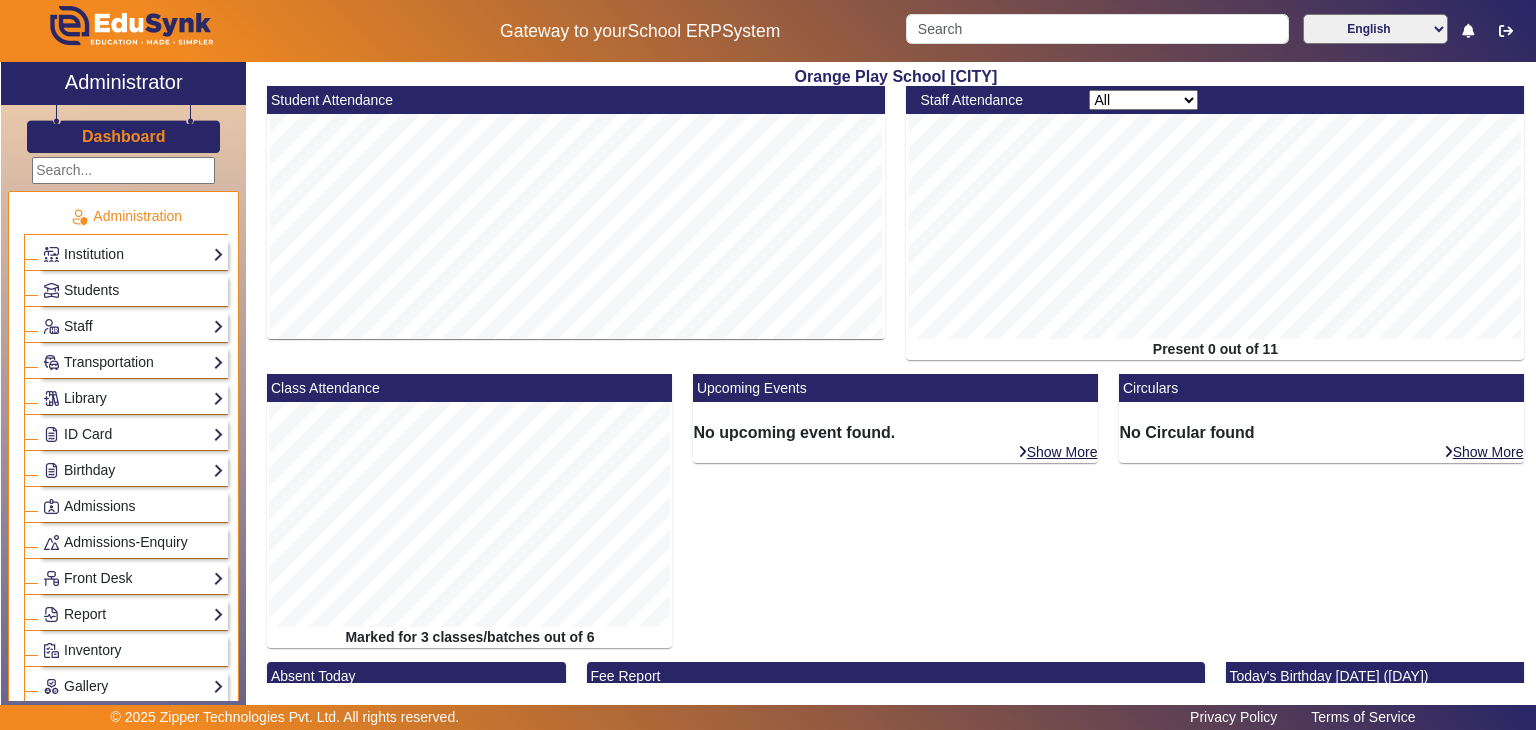 scroll, scrollTop: 117, scrollLeft: 0, axis: vertical 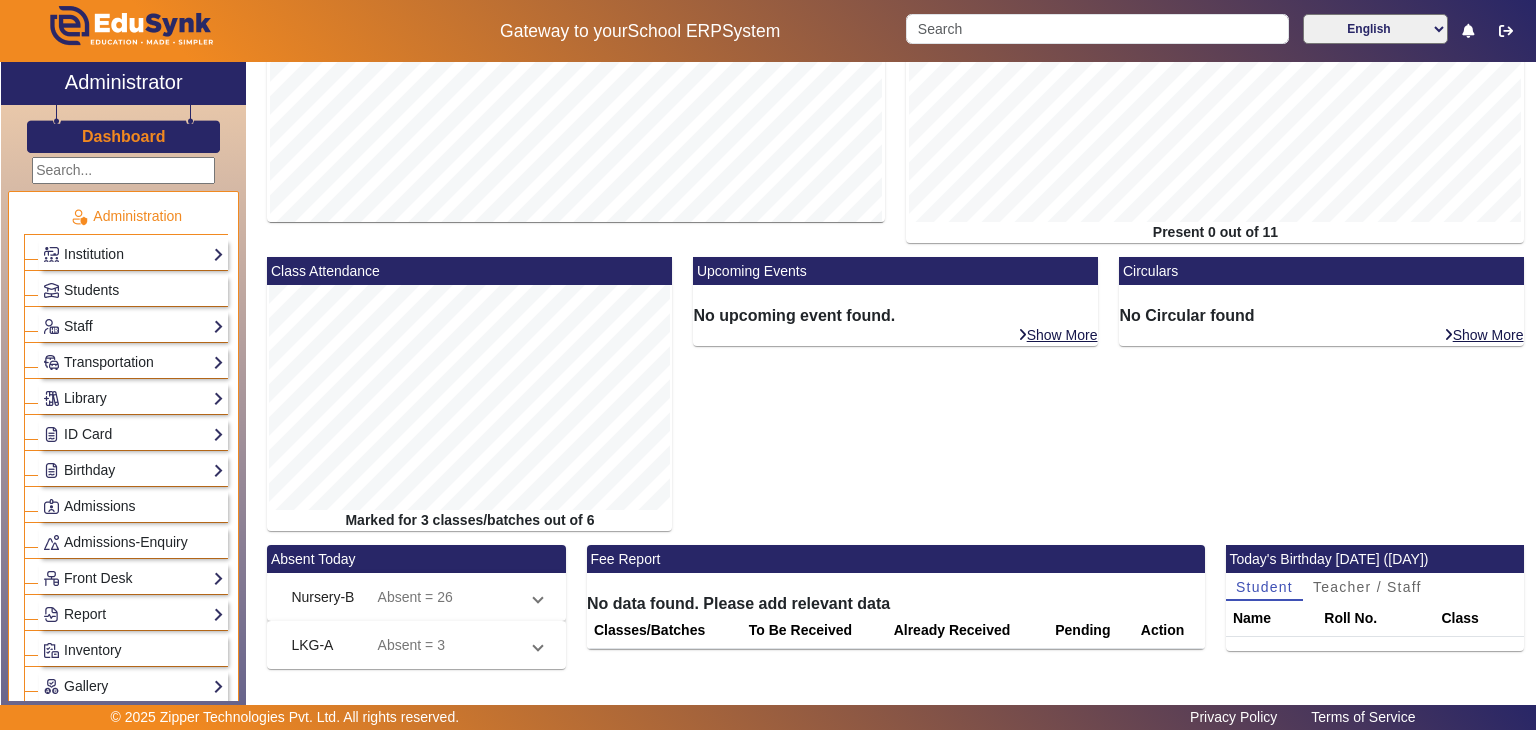 click on "X Administrator Dashboard Administration  Institution  Institution Details   Session Configuration   Classes/Batches   Subjects  Students Staff  Teachers   Non Teaching Staff   Driver   Support Staff  Transportation  Overview   Vehicle Directory   Routes   Trip Record  Library  Overview   Configuration   Book Lists   Issue a Book   List of Books Issued   Card   Penalties  ID Card  Students   Teachers   Non Teaching Staff   Template  Birthday  Students  Admissions Admissions-Enquiry Front Desk  Visitors Book   Postal Receipt   Postal Dispatch   Phone Call Logs   Complaint Book  Report  Import History   App Invites   Other Reports  Inventory Gallery  List   Add  Notice Board  List   Add  Certificates  Certificates   TC   Bonafide  User Settings  Roles   Users  Settings  Biometric   Configuration   Live Class Setup   Bank Account   Chat Settings   Sequence   Change Password   Subscription  Promotion Profile Photo  Add Profile Photo   Profile Photo List  Academics  TimeTable  Assign Teacher   Academic Calendar" 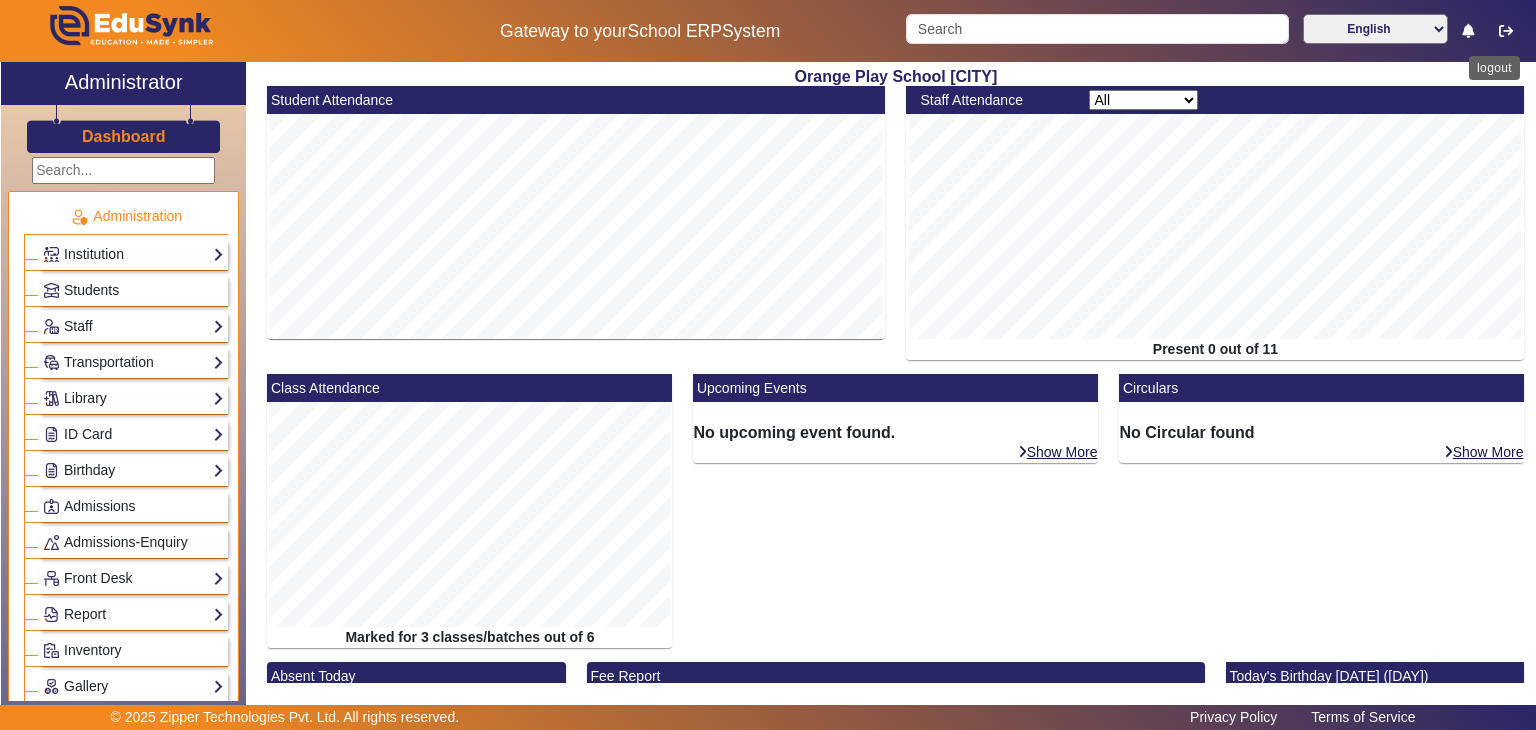 click 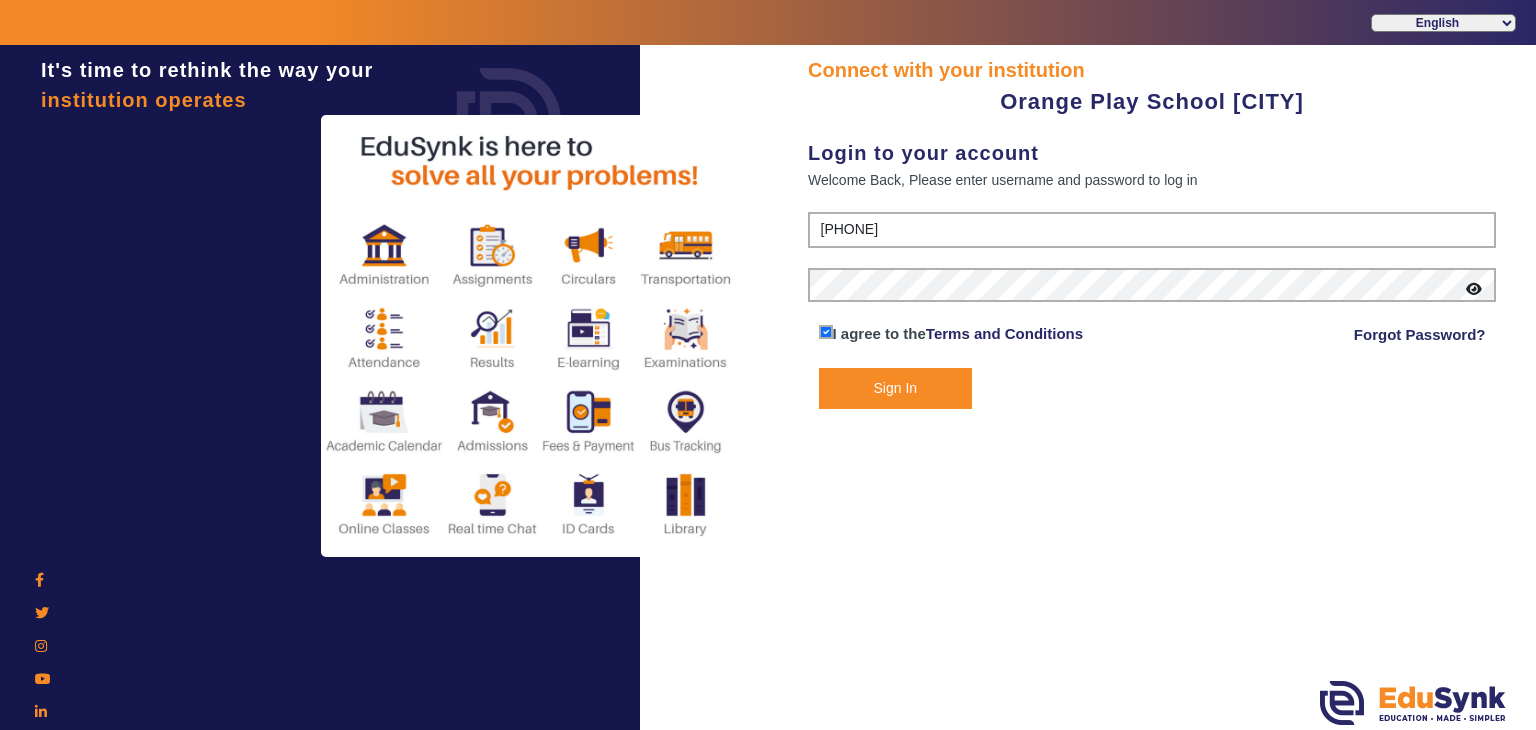 click 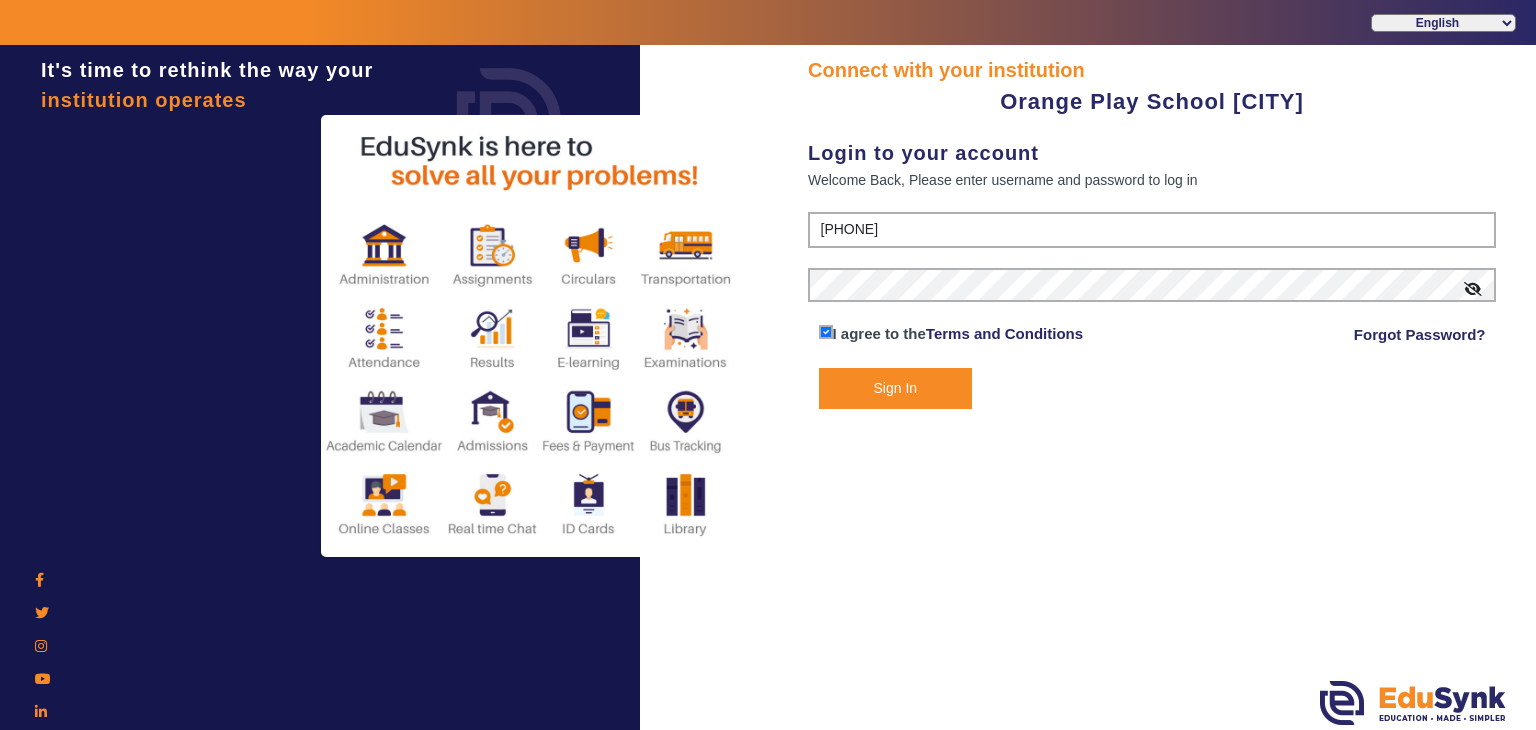 click on "Sign In" 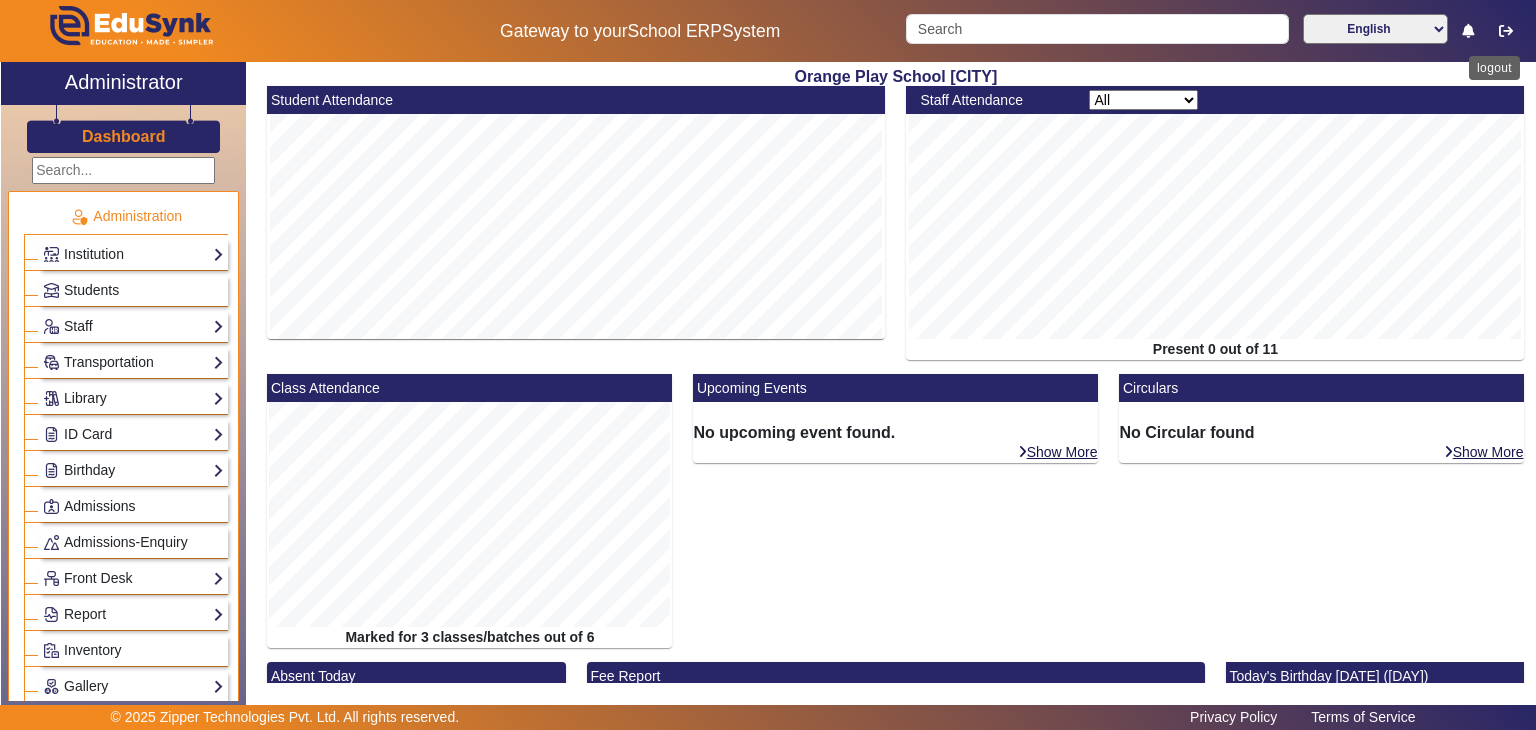 click 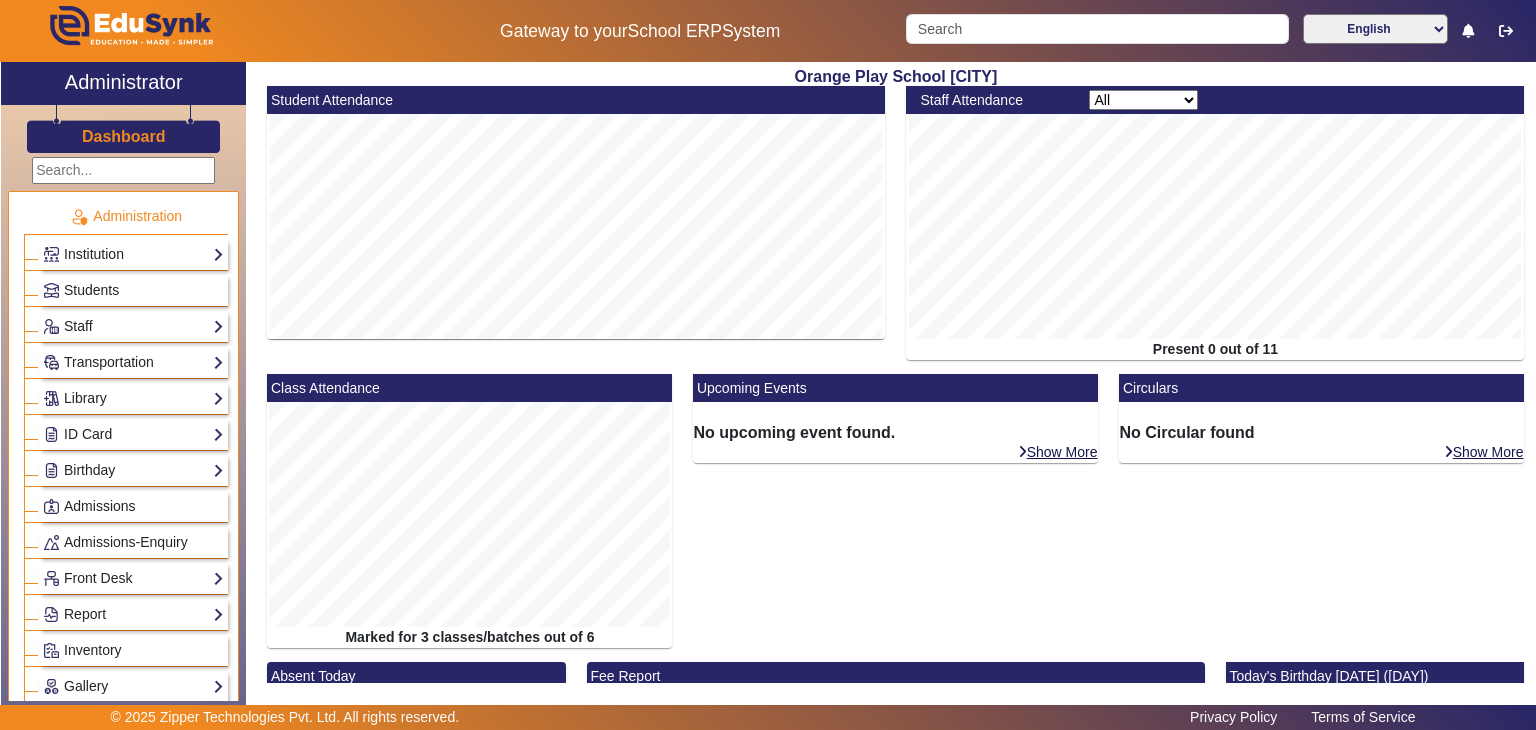 click 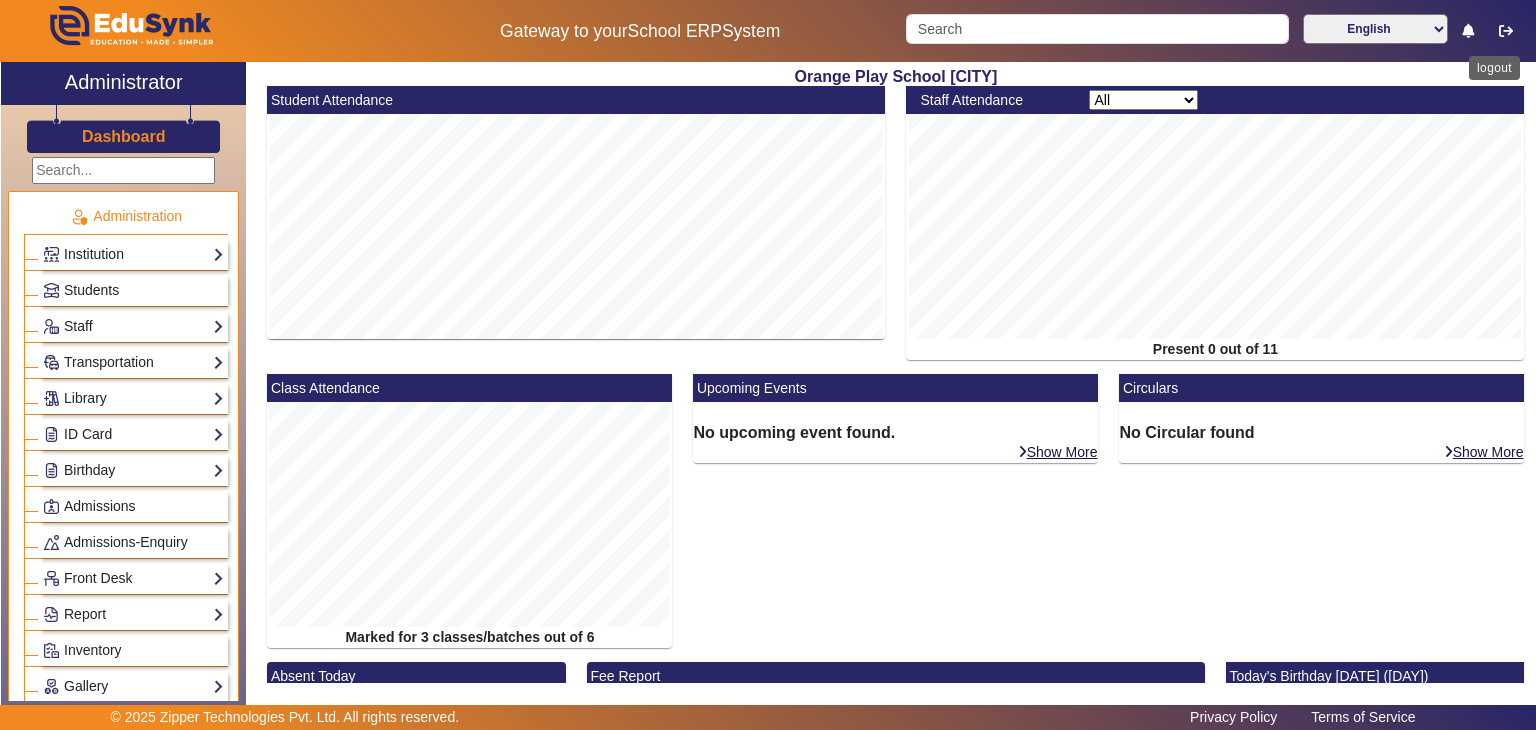 click 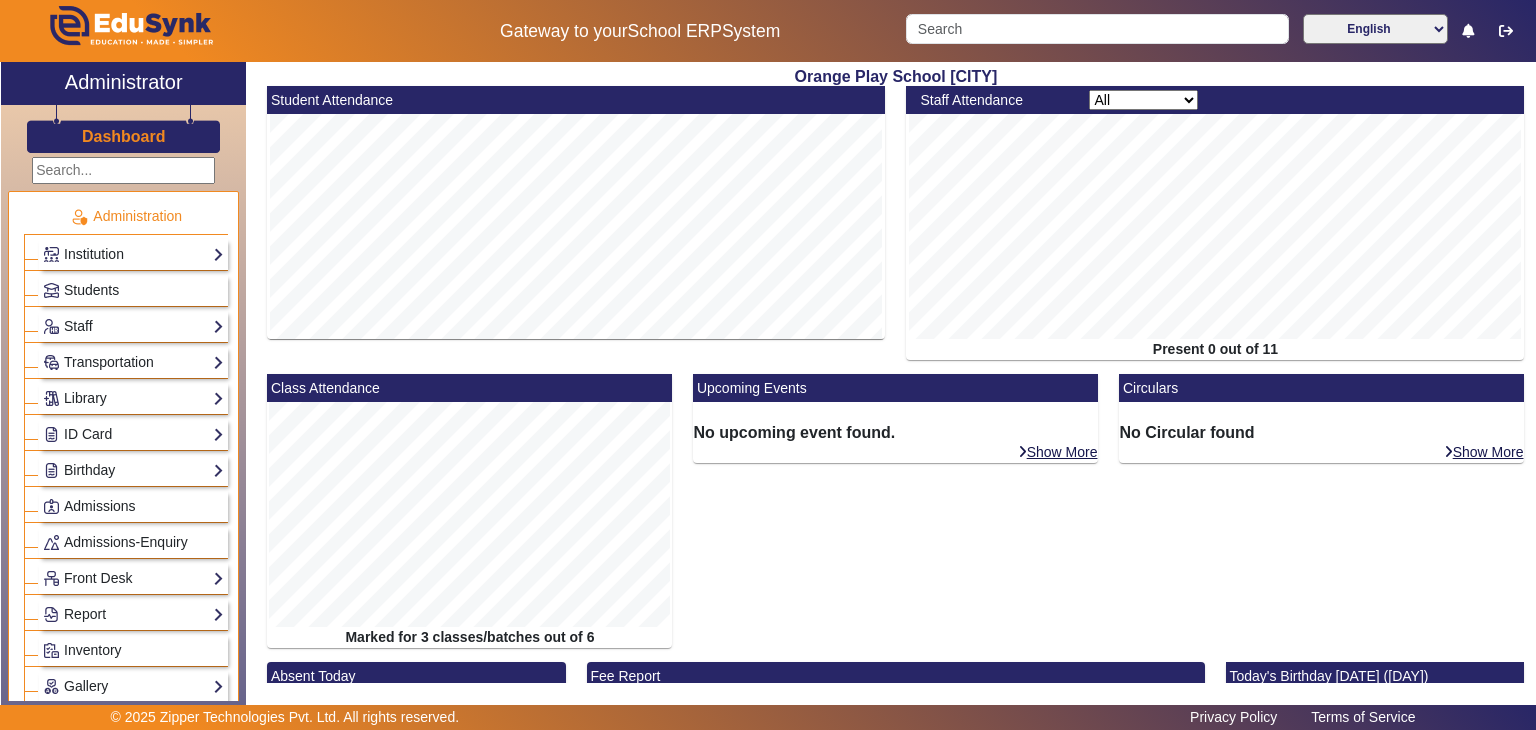 click 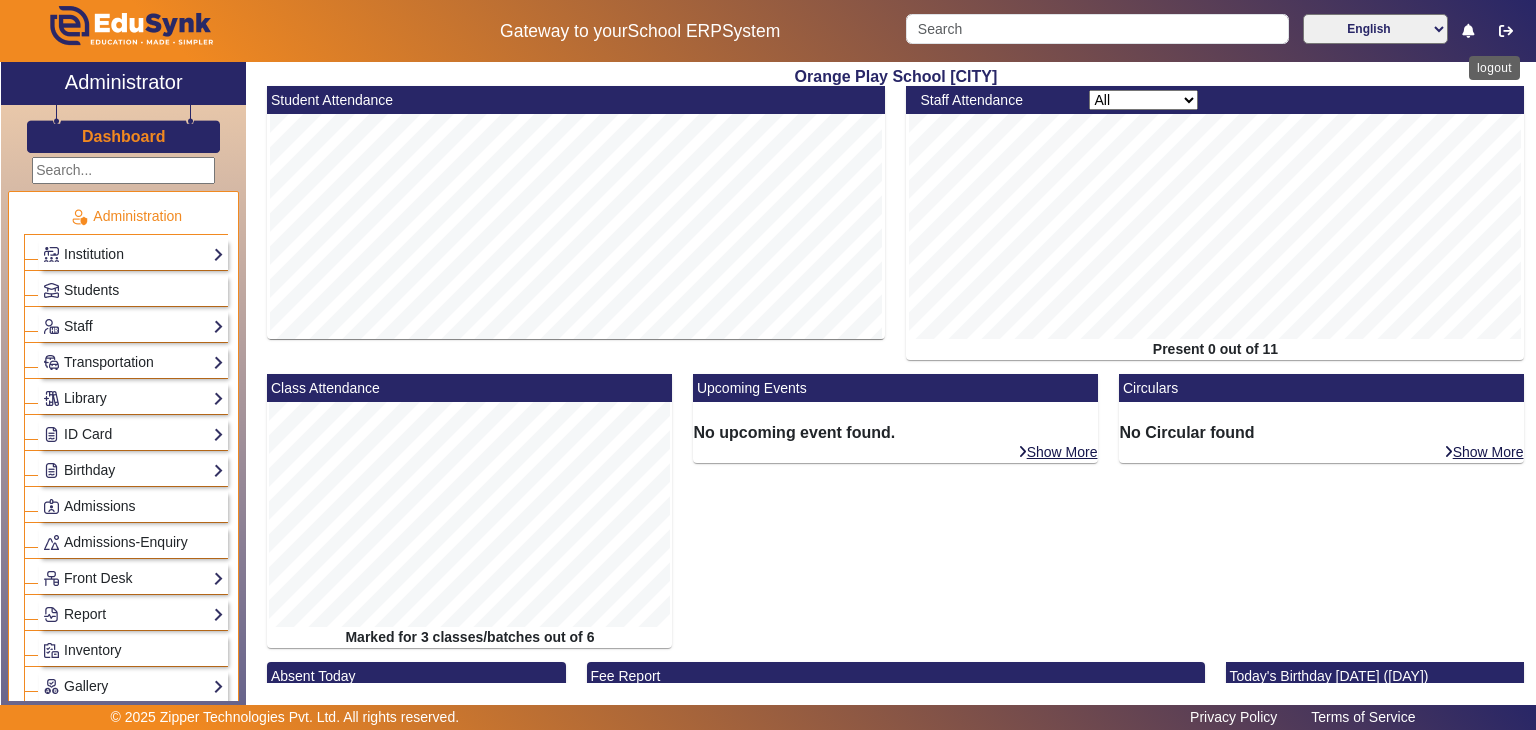 click 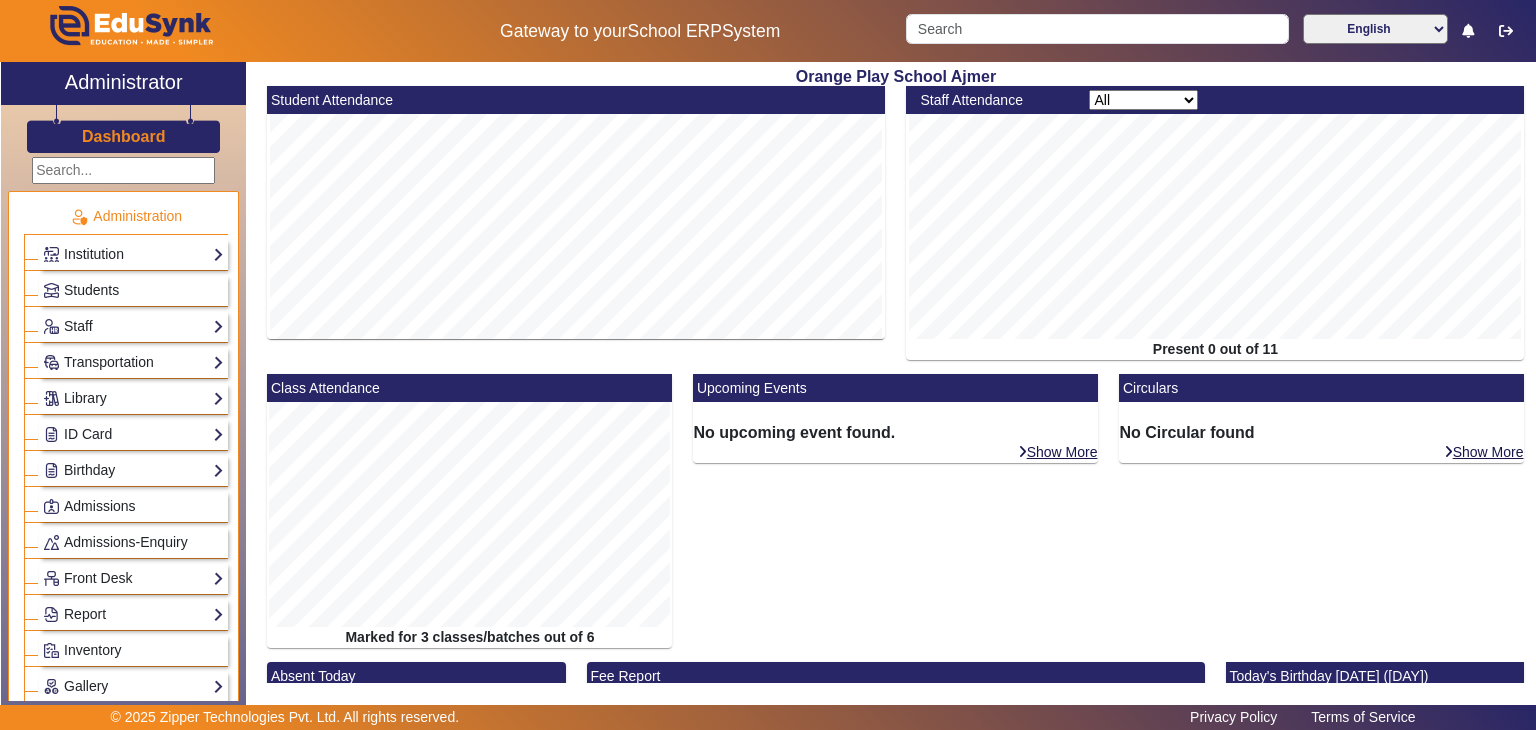 scroll, scrollTop: 0, scrollLeft: 0, axis: both 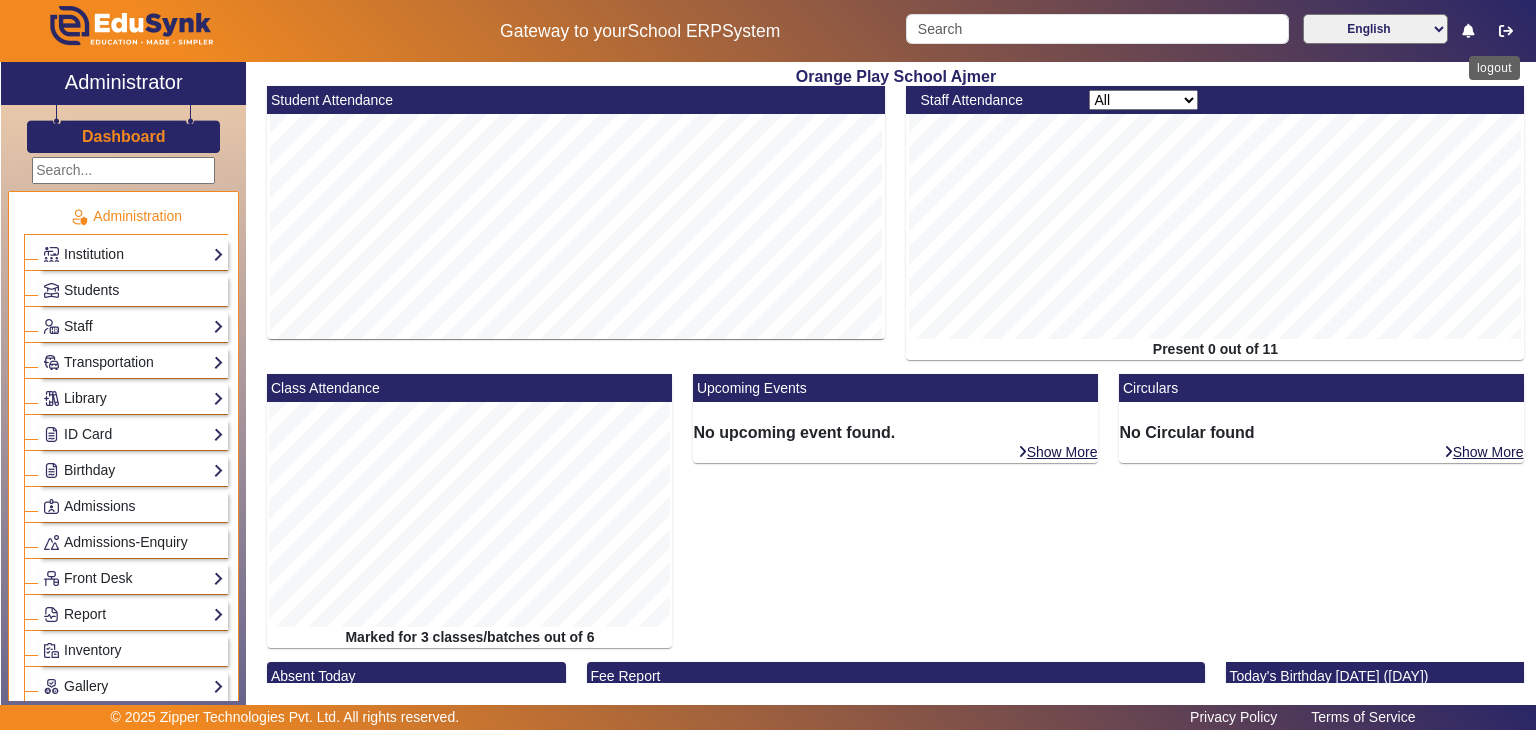 click 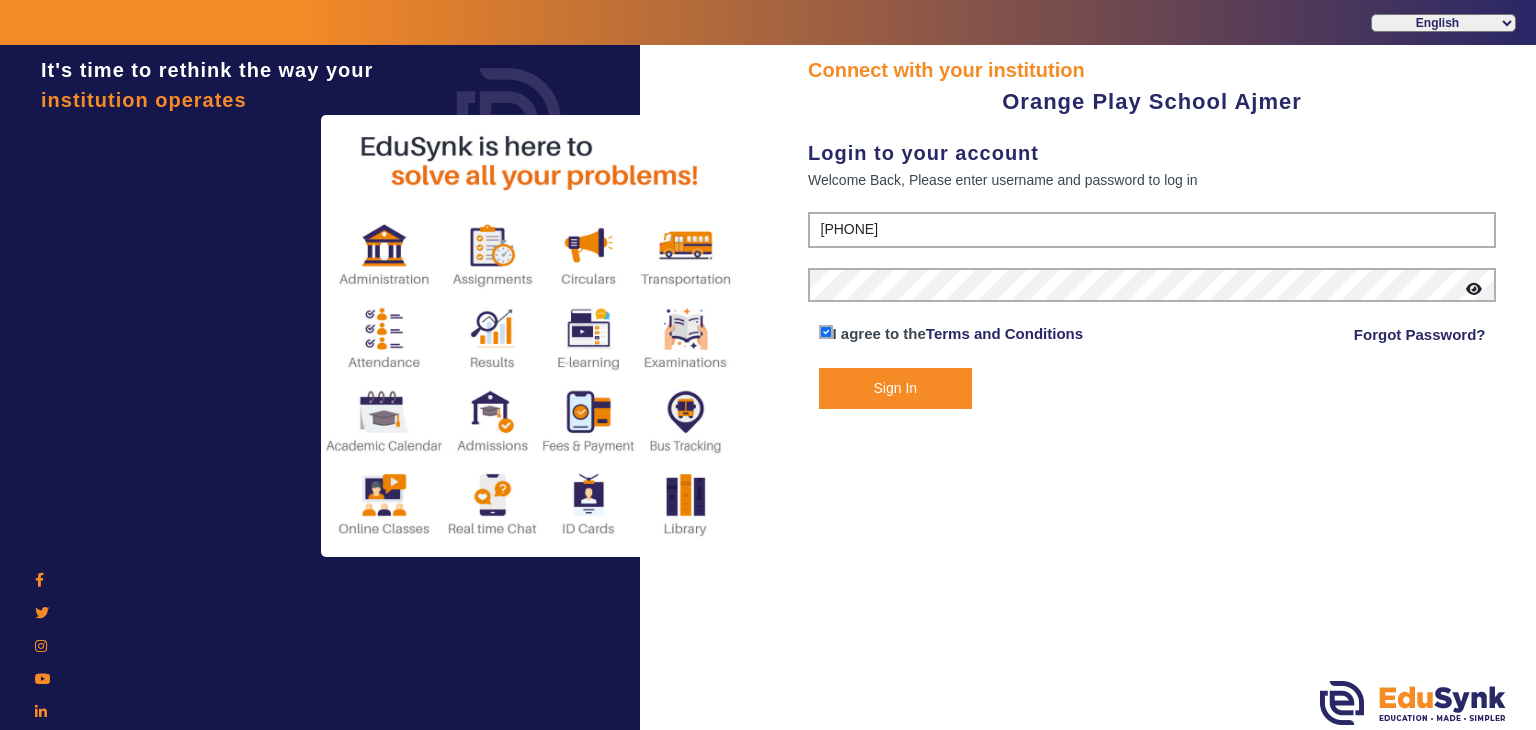 click 